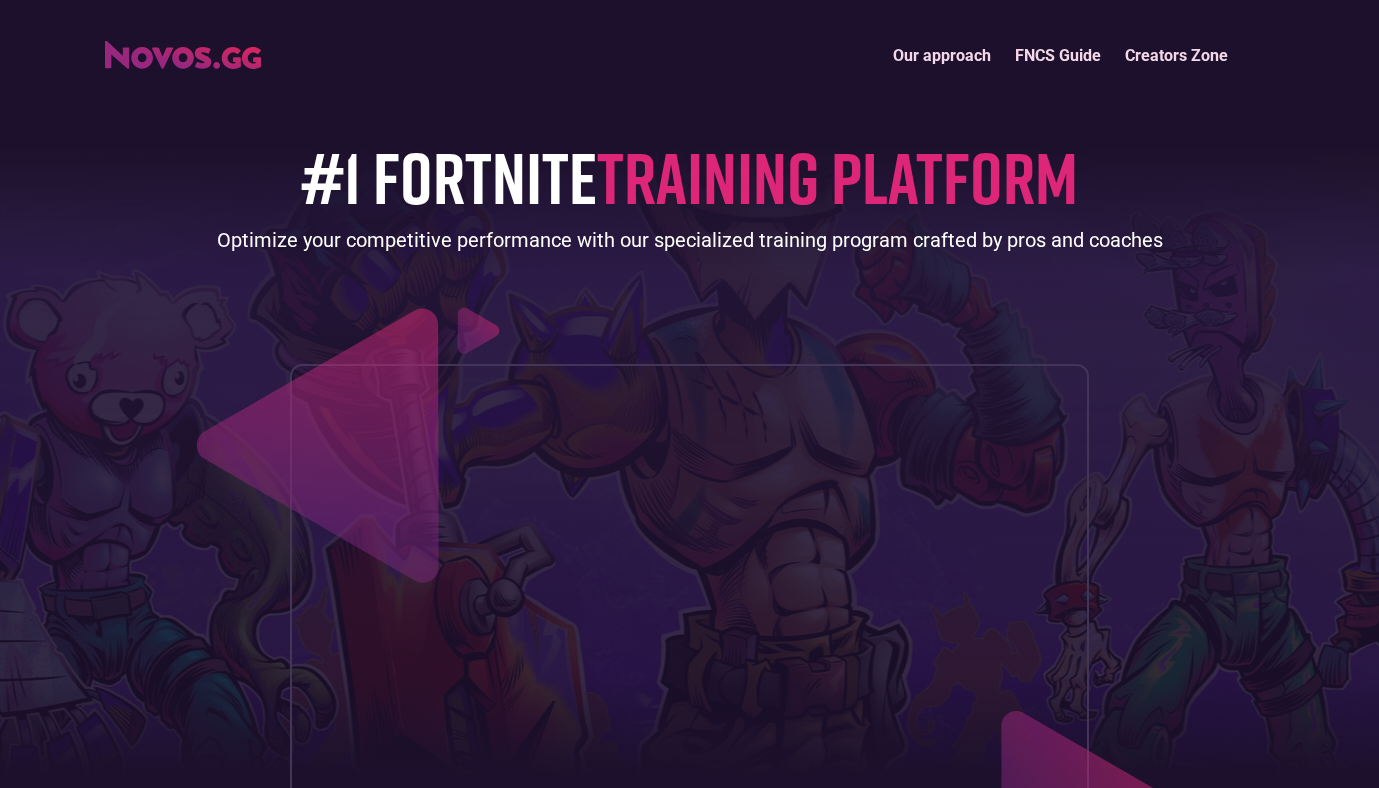 scroll, scrollTop: 648, scrollLeft: 0, axis: vertical 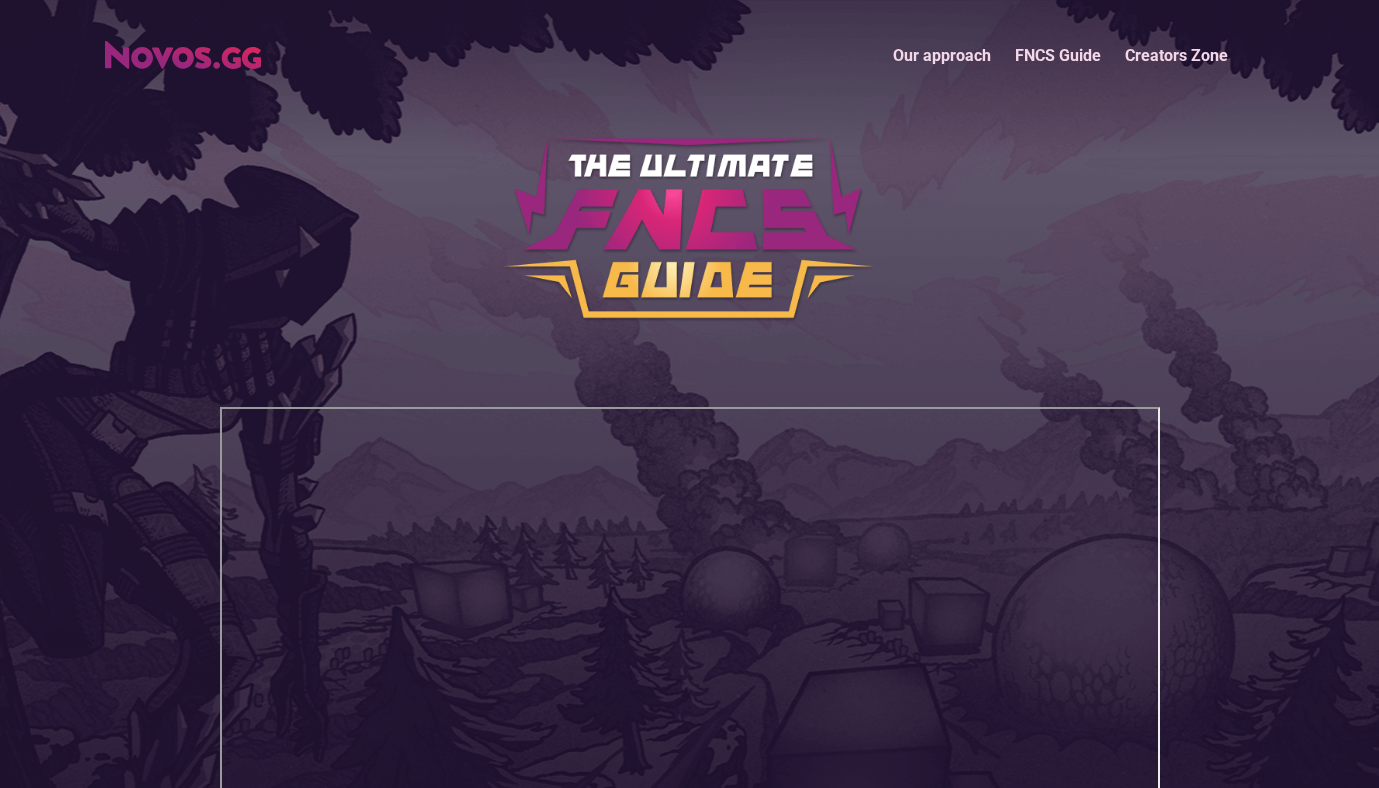 click on "Our approach" at bounding box center (942, 55) 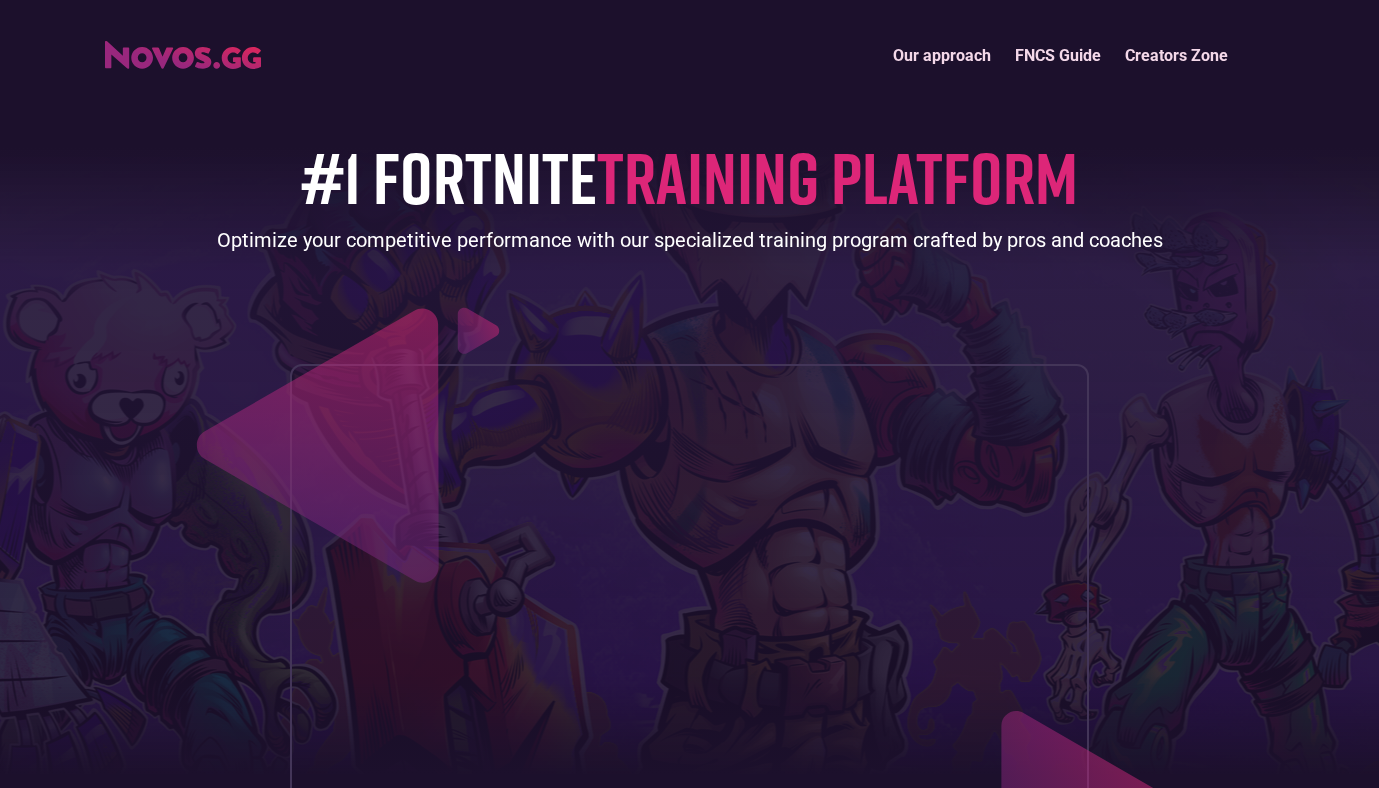 scroll, scrollTop: 1305, scrollLeft: 0, axis: vertical 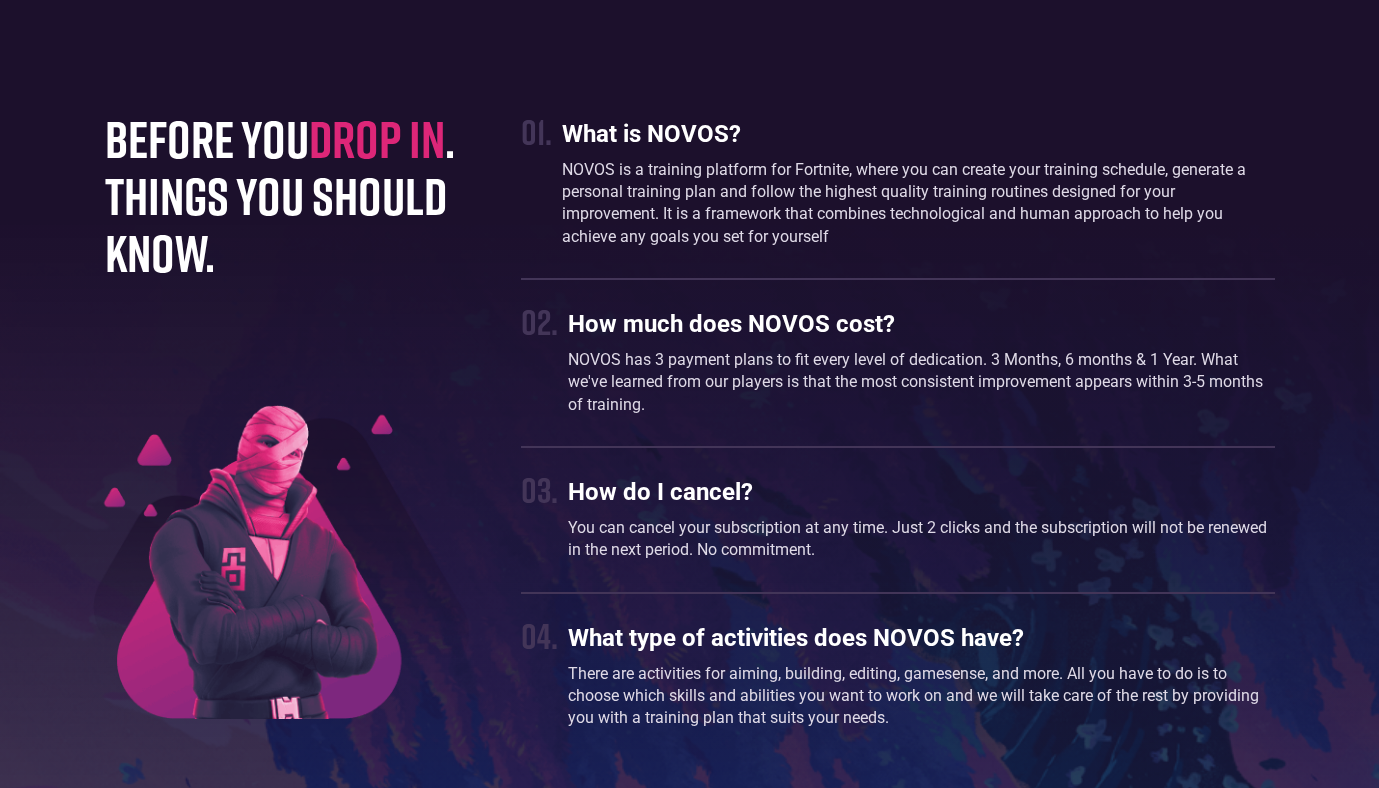 click on "How much does NOVOS cost?" at bounding box center (921, 324) 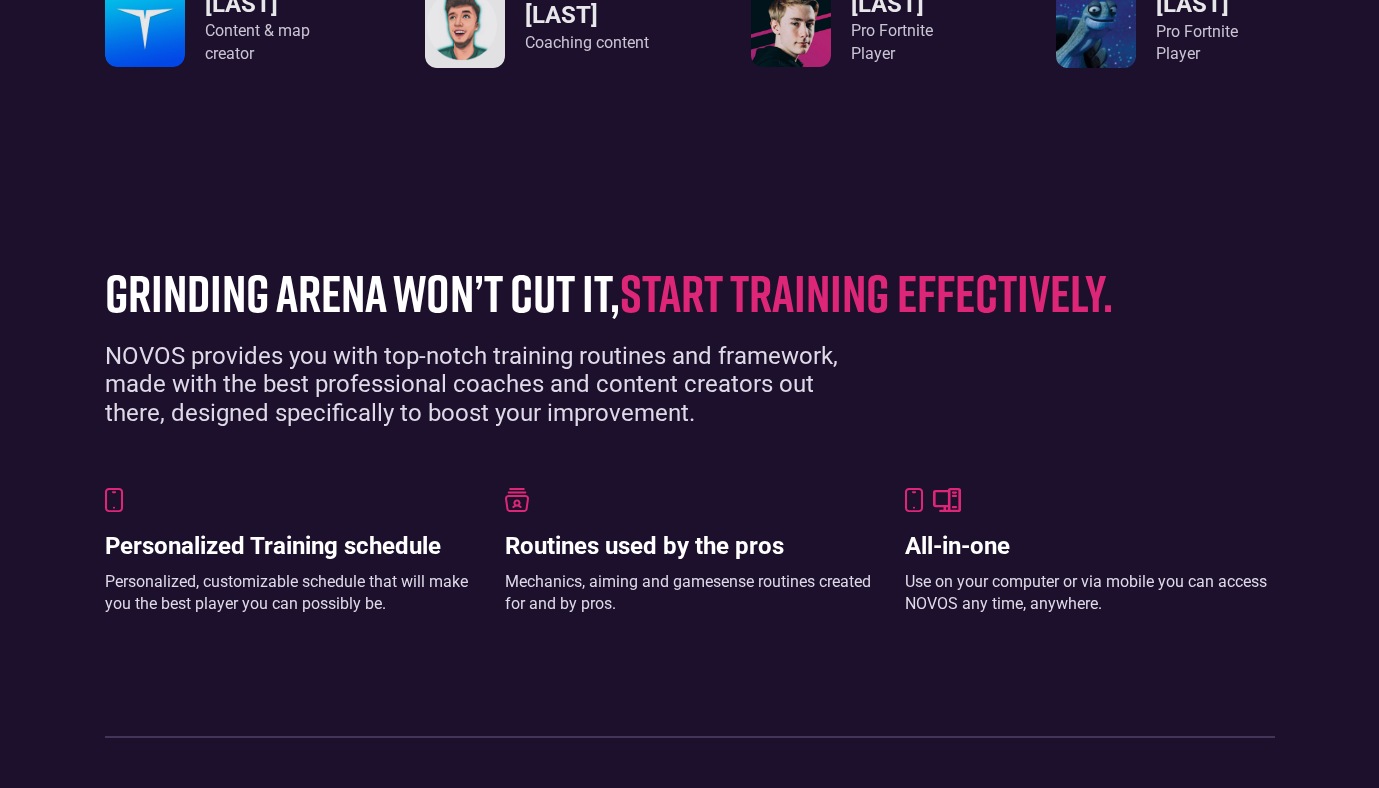 scroll, scrollTop: 0, scrollLeft: 0, axis: both 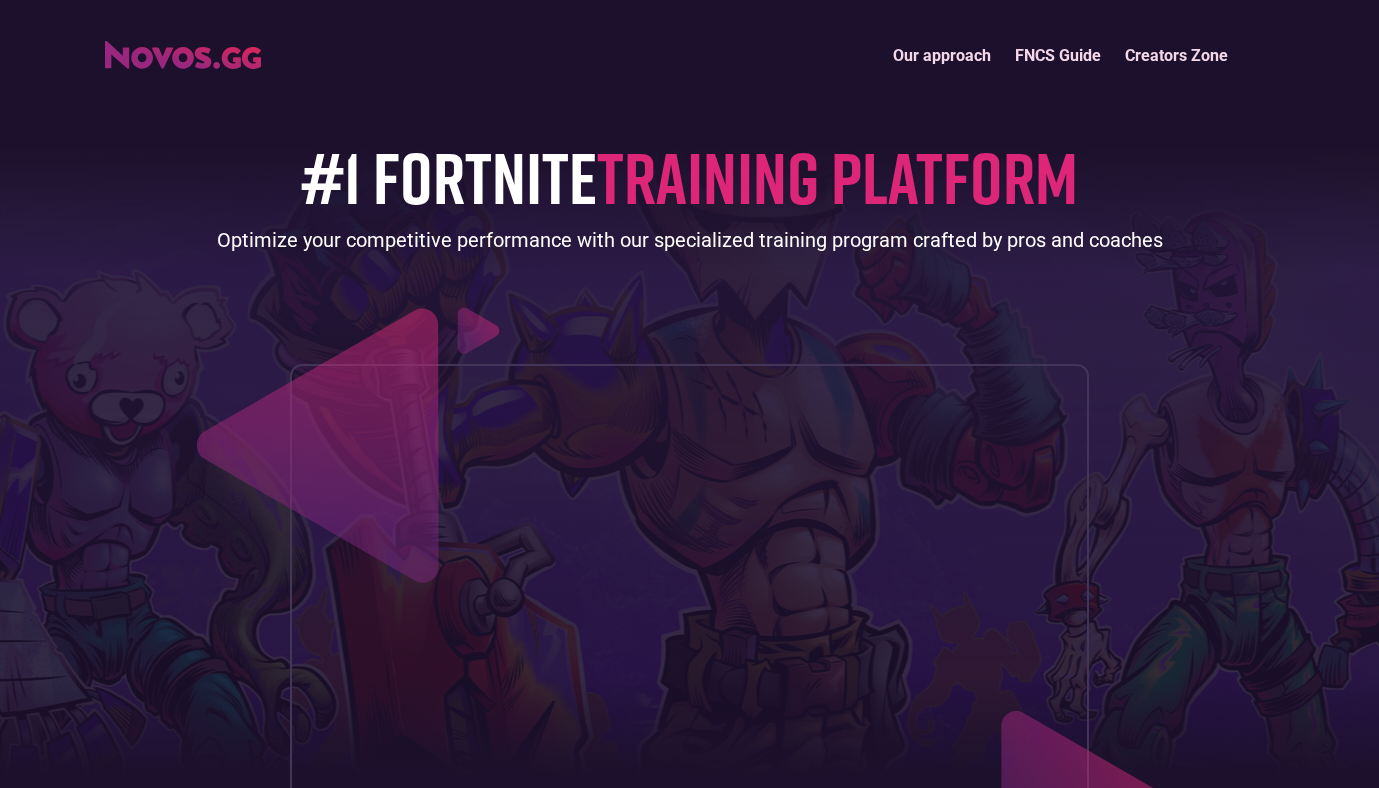 click on "Creators Zone" at bounding box center [1176, 55] 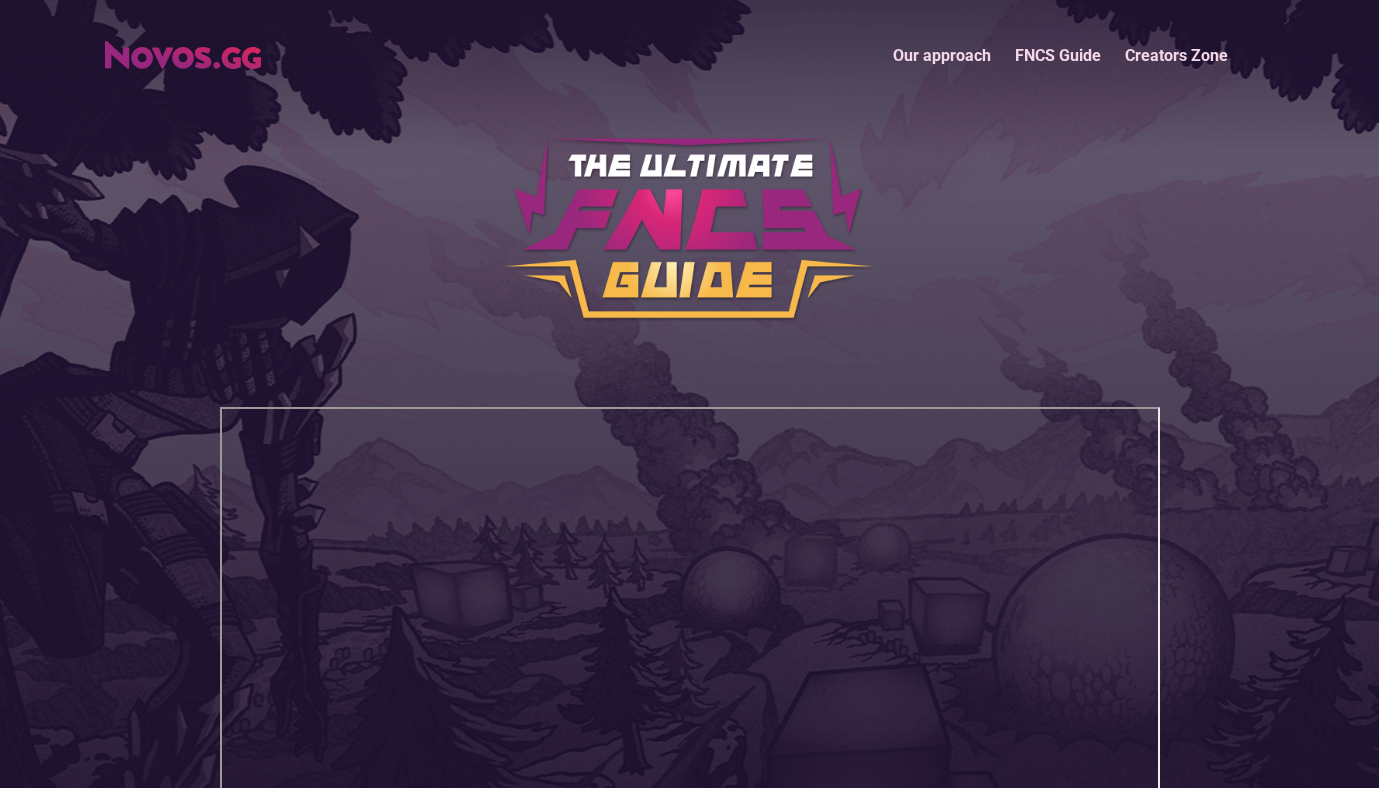 scroll, scrollTop: 0, scrollLeft: 0, axis: both 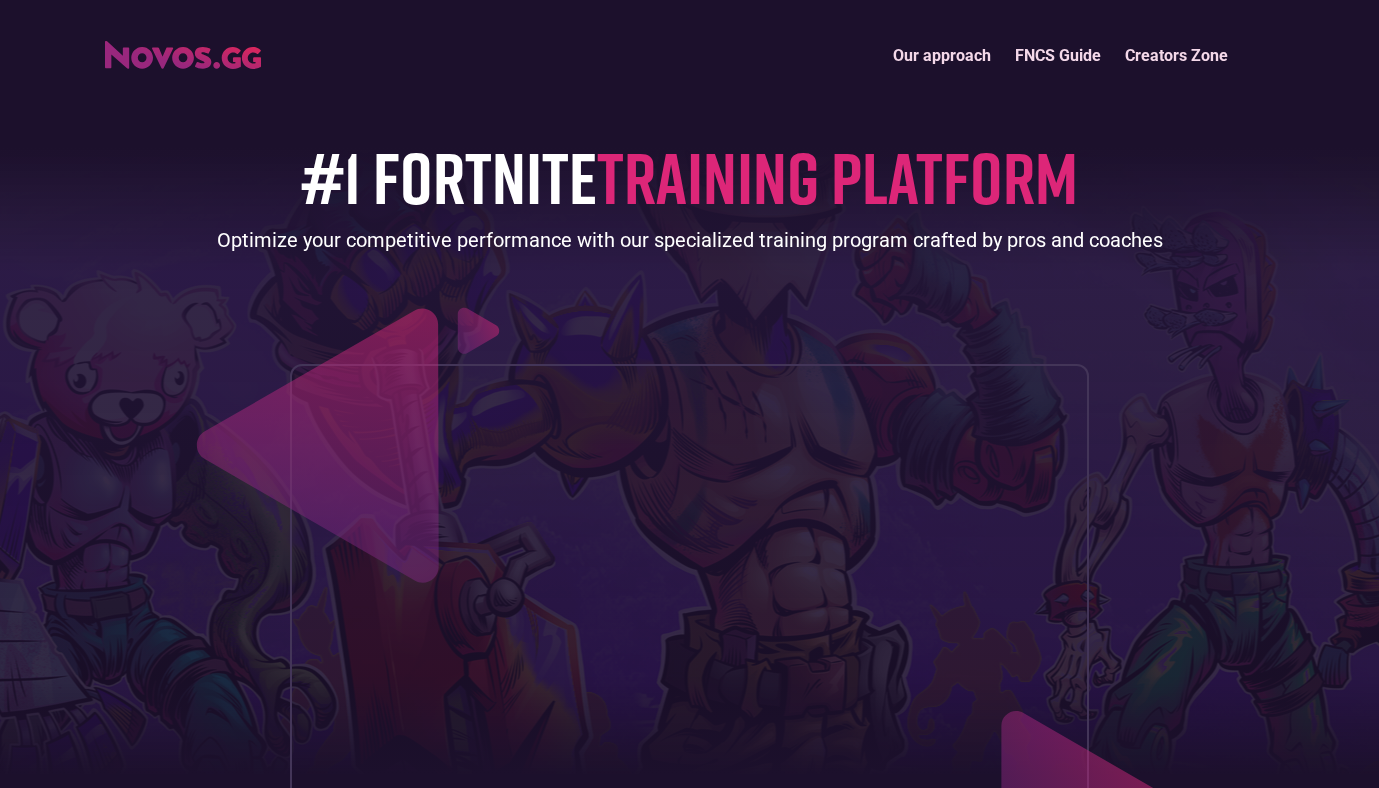click on "Our approach" at bounding box center [942, 55] 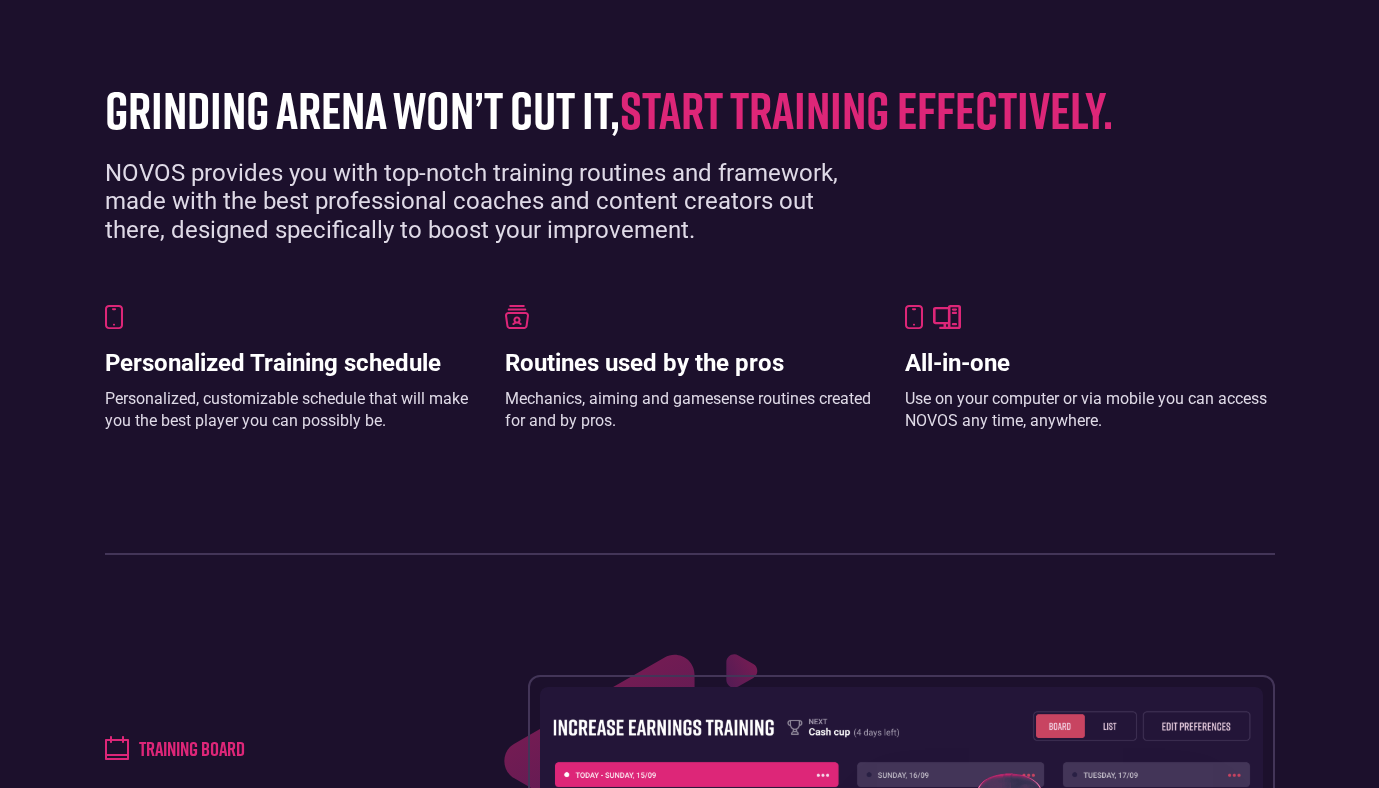 scroll, scrollTop: 1305, scrollLeft: 0, axis: vertical 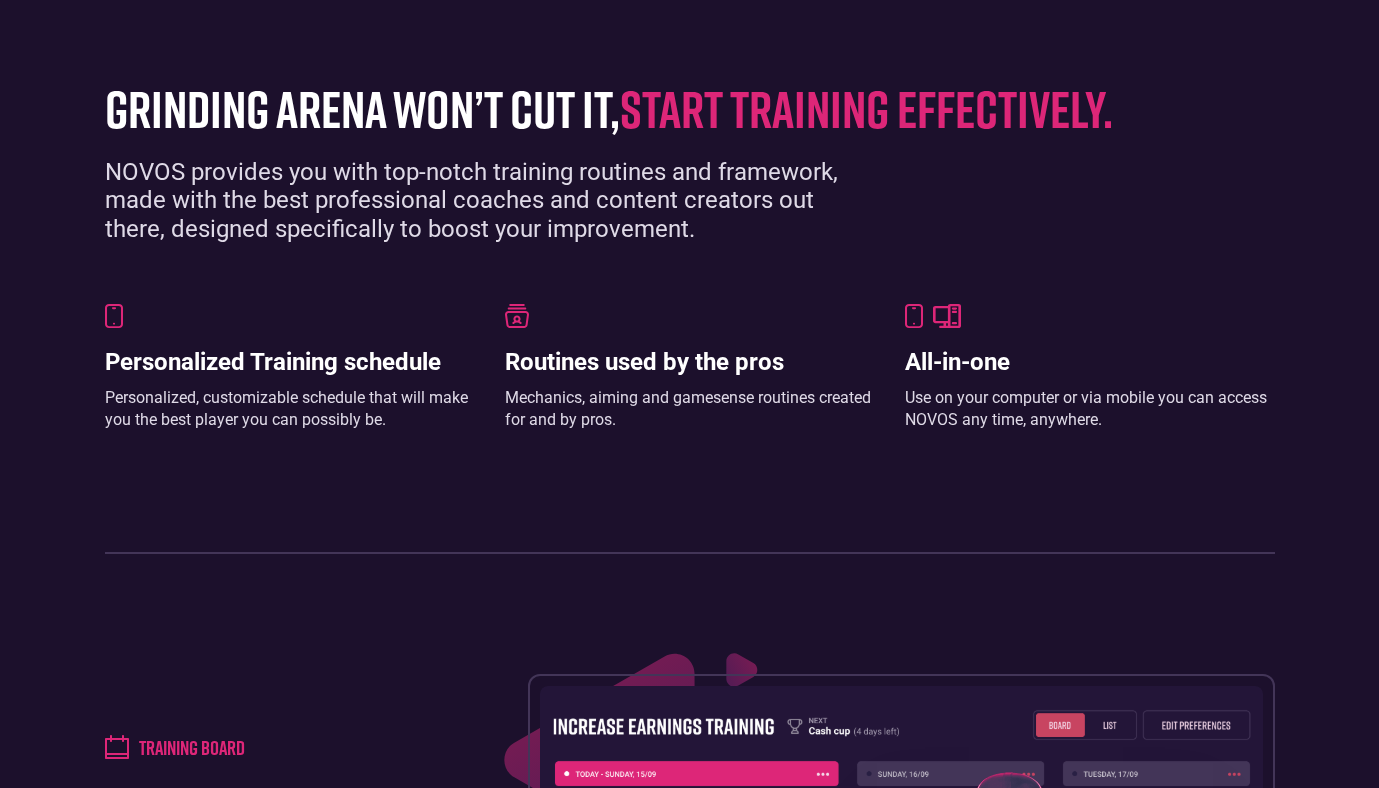 click at bounding box center [1090, 316] 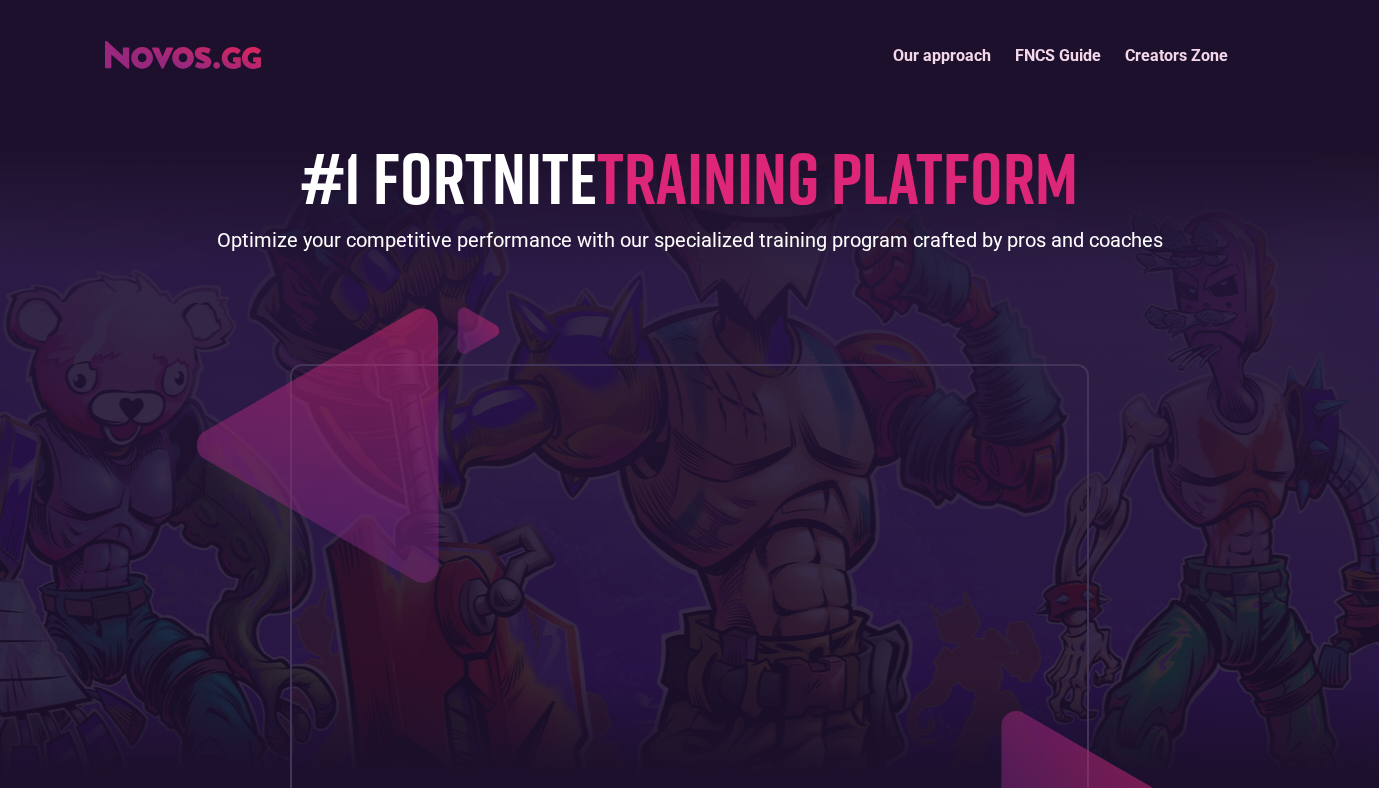 scroll, scrollTop: 0, scrollLeft: 0, axis: both 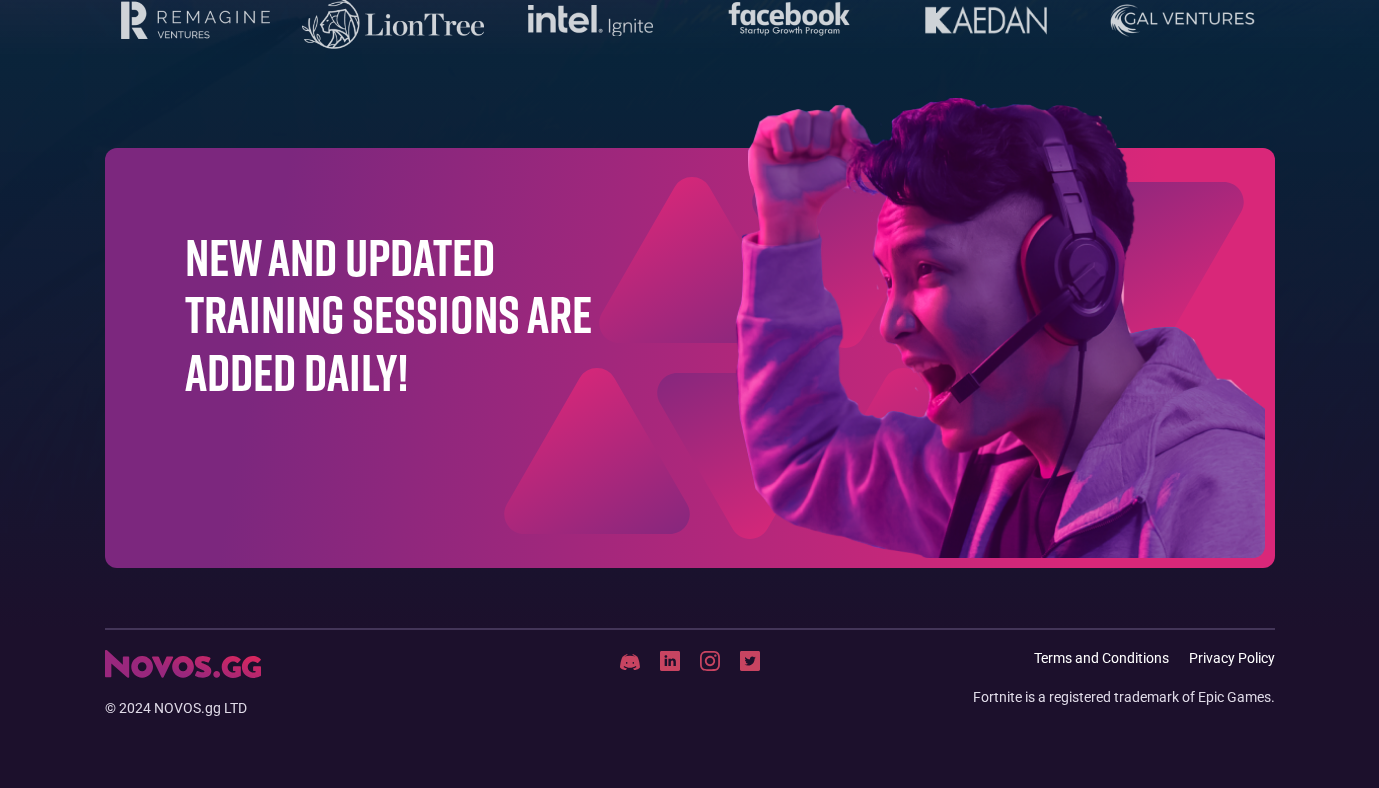click on "before you  drop in . things you should know. 01. What is NOVOS? NOVOS is a training platform for Fortnite, where you can create your training schedule, generate a personal training plan and follow the highest quality training routines designed for your improvement. It is a framework that combines technological and human approach to help you achieve any goals you set for yourself 02. How much does NOVOS cost? NOVOS has 3 payment plans to fit every level of dedication. 3 Months, 6 months & 1 Year. What we've learned from our players is that the most consistent improvement appears within 3-5 months of training. 03. How do I cancel? You can cancel your subscription at any time. Just 2 clicks and the subscription will not be renewed in the next period. No commitment. 04. What type of activities does NOVOS have? Our Partners New and updated training sessions are added daily!" at bounding box center (689, -188) 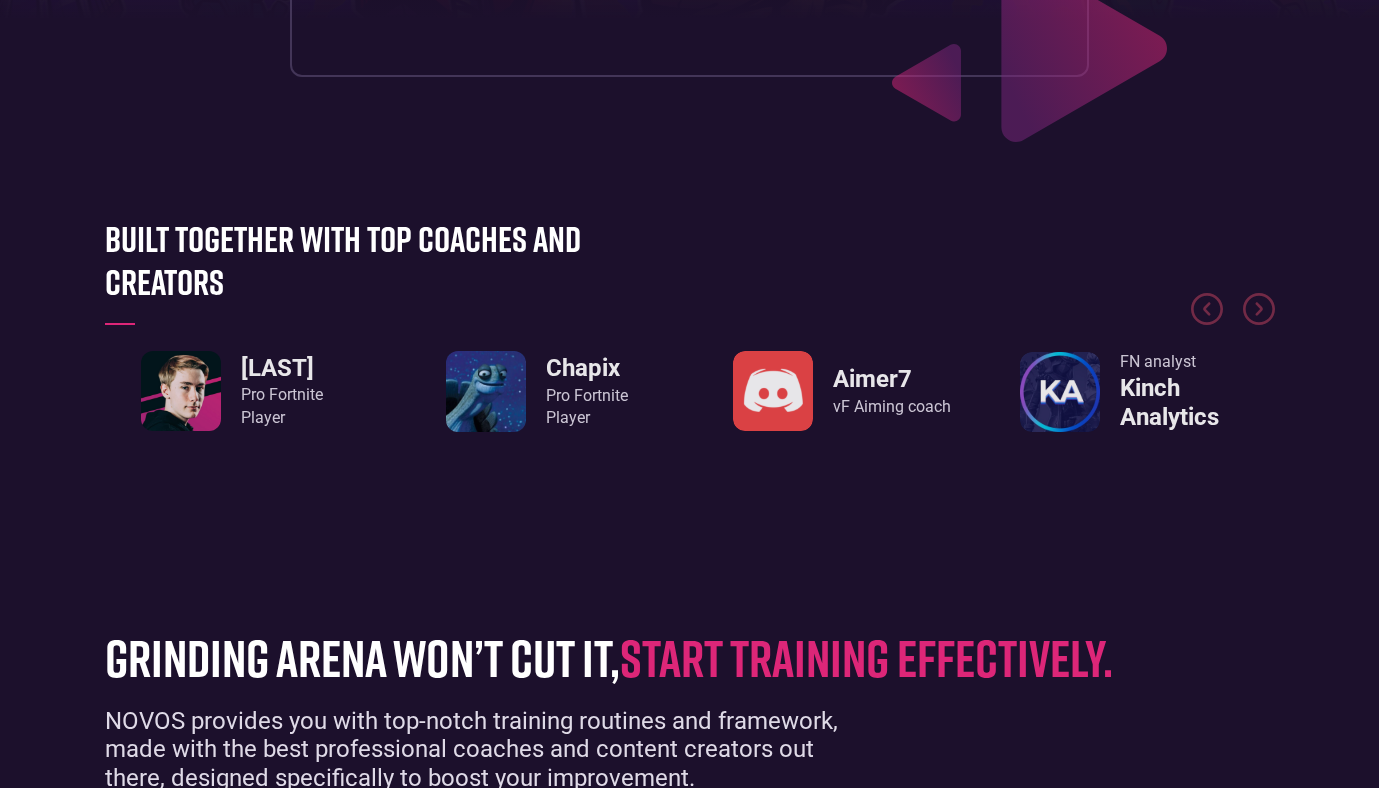 scroll, scrollTop: 862, scrollLeft: 0, axis: vertical 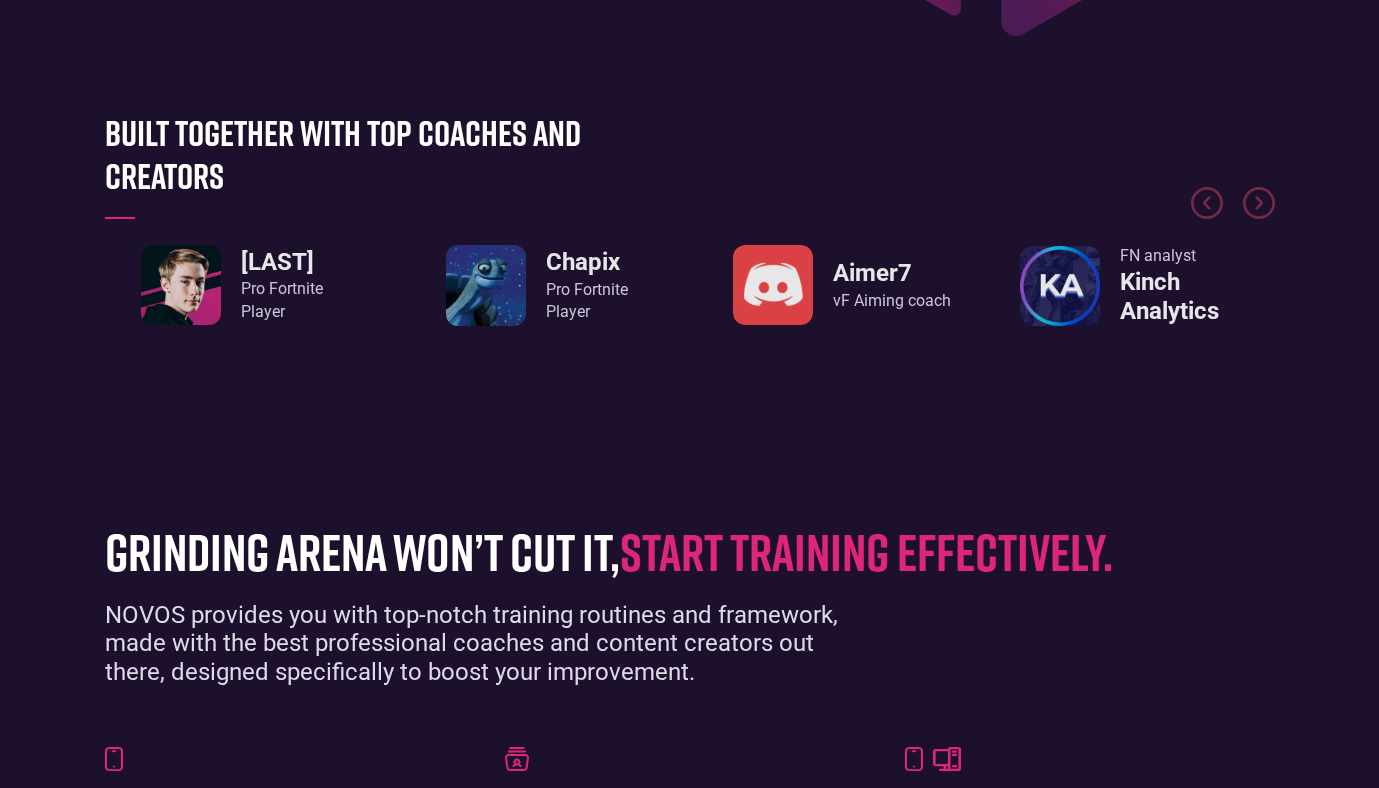 click at bounding box center [181, 285] 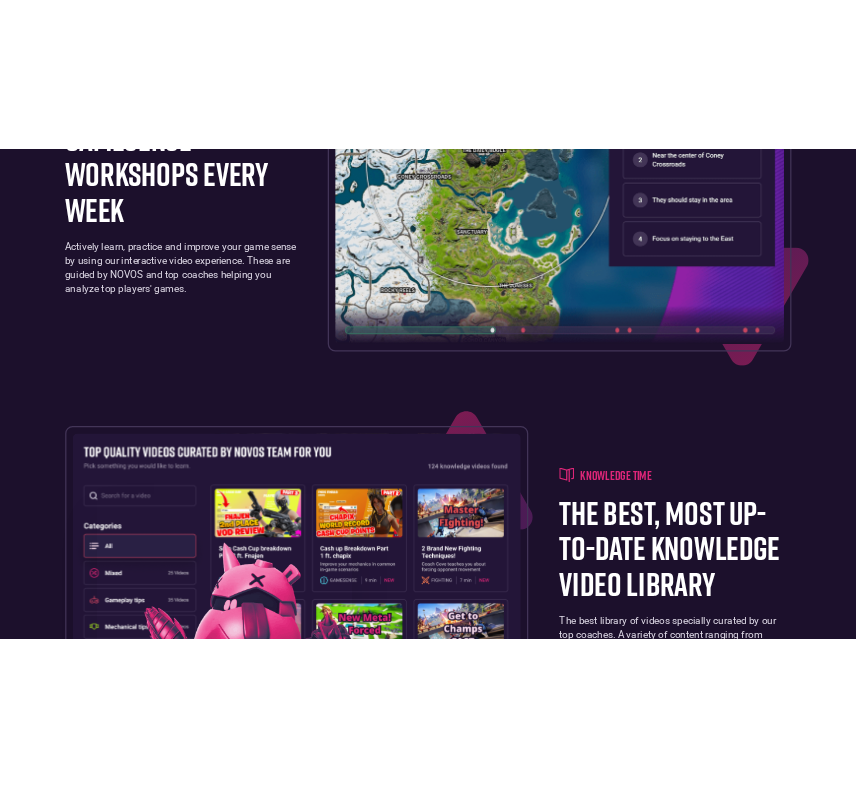 scroll, scrollTop: 3950, scrollLeft: 0, axis: vertical 